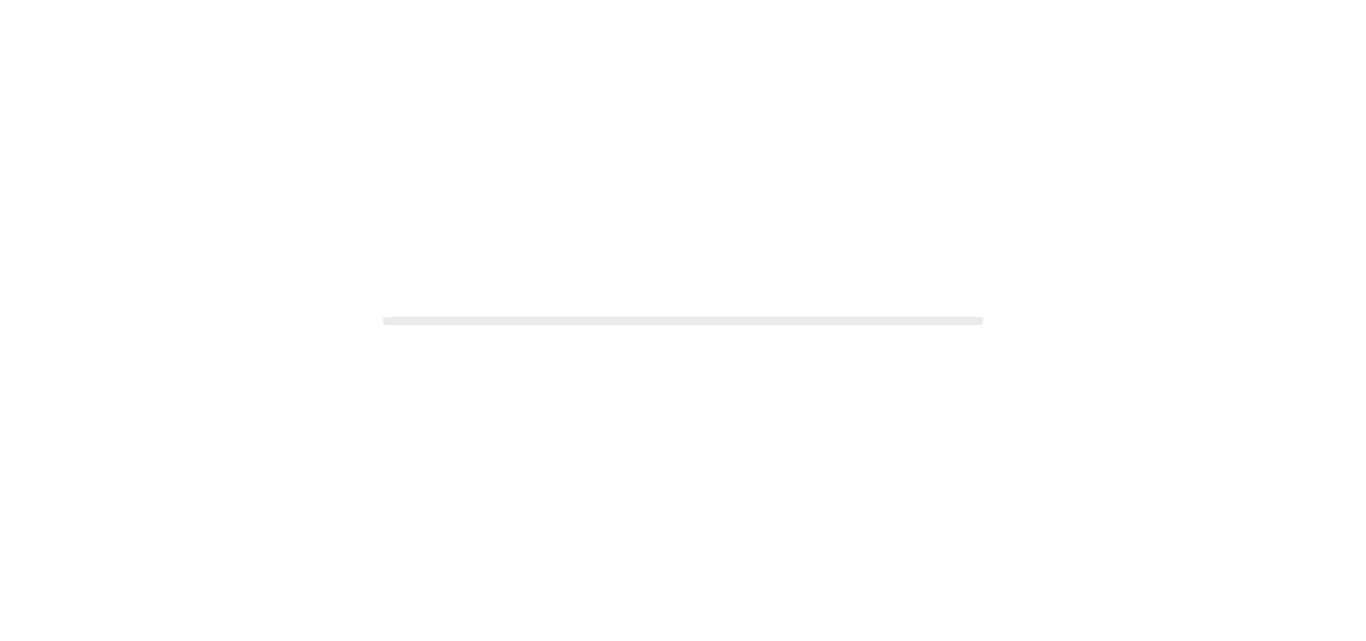 scroll, scrollTop: 0, scrollLeft: 0, axis: both 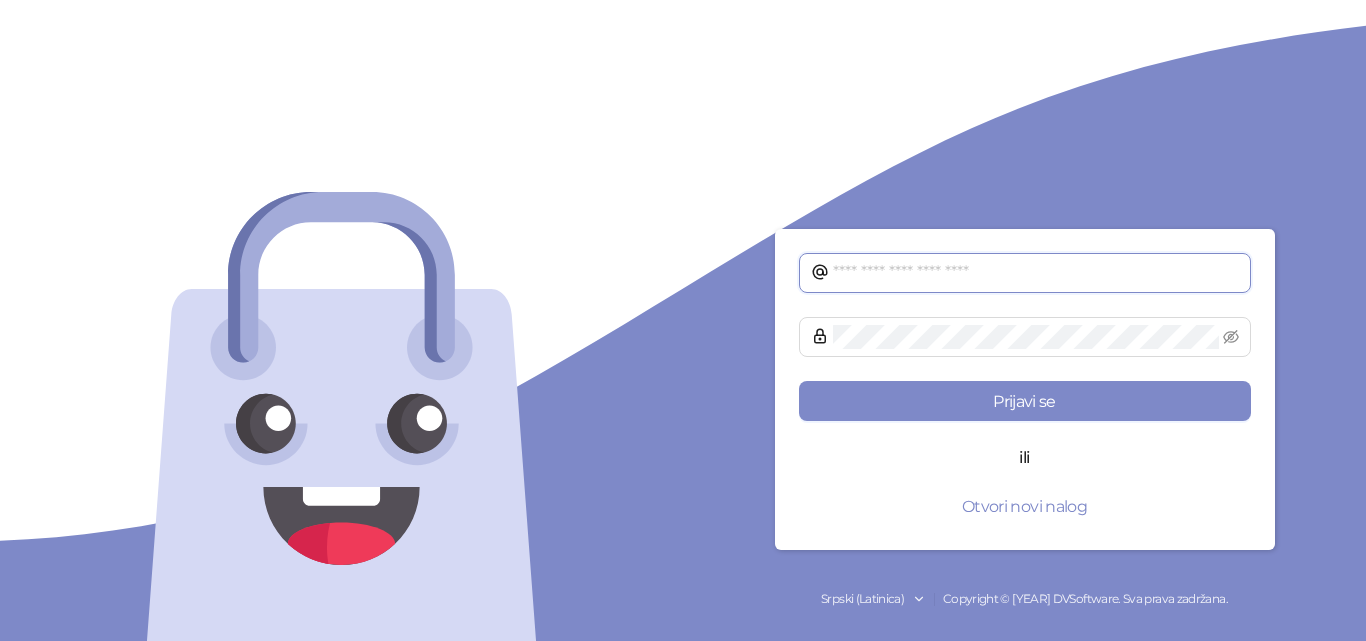 click at bounding box center [1036, 273] 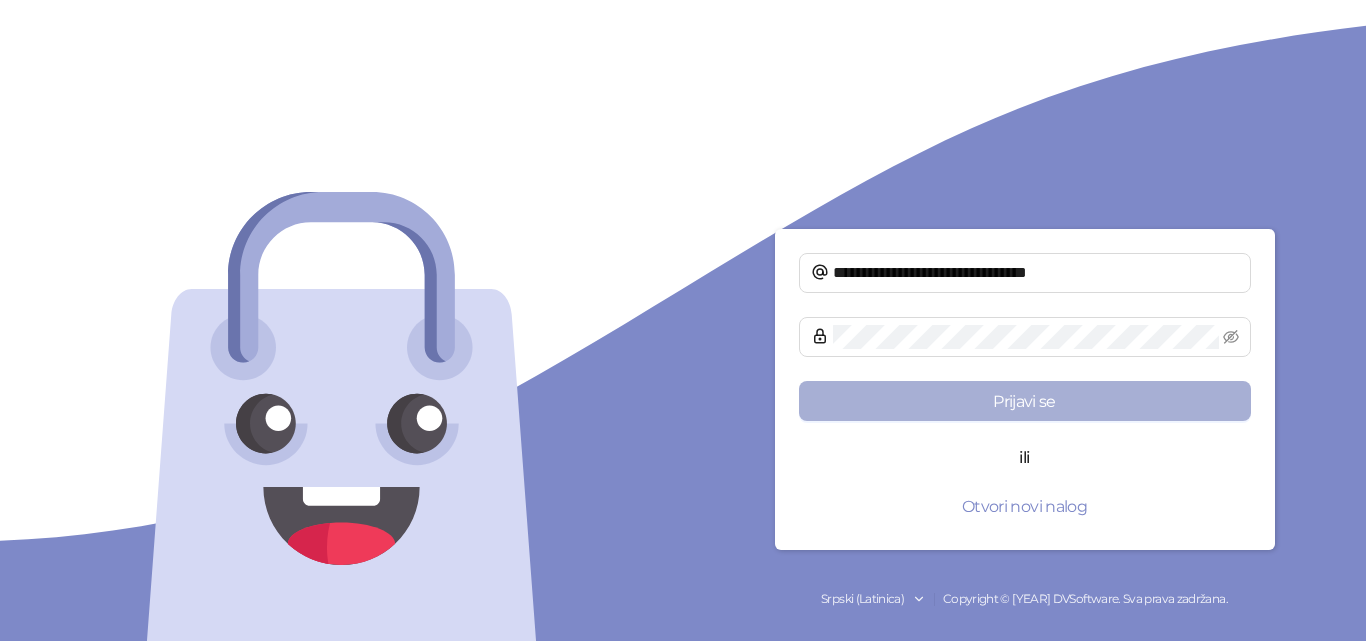 click on "Prijavi se" at bounding box center (1025, 401) 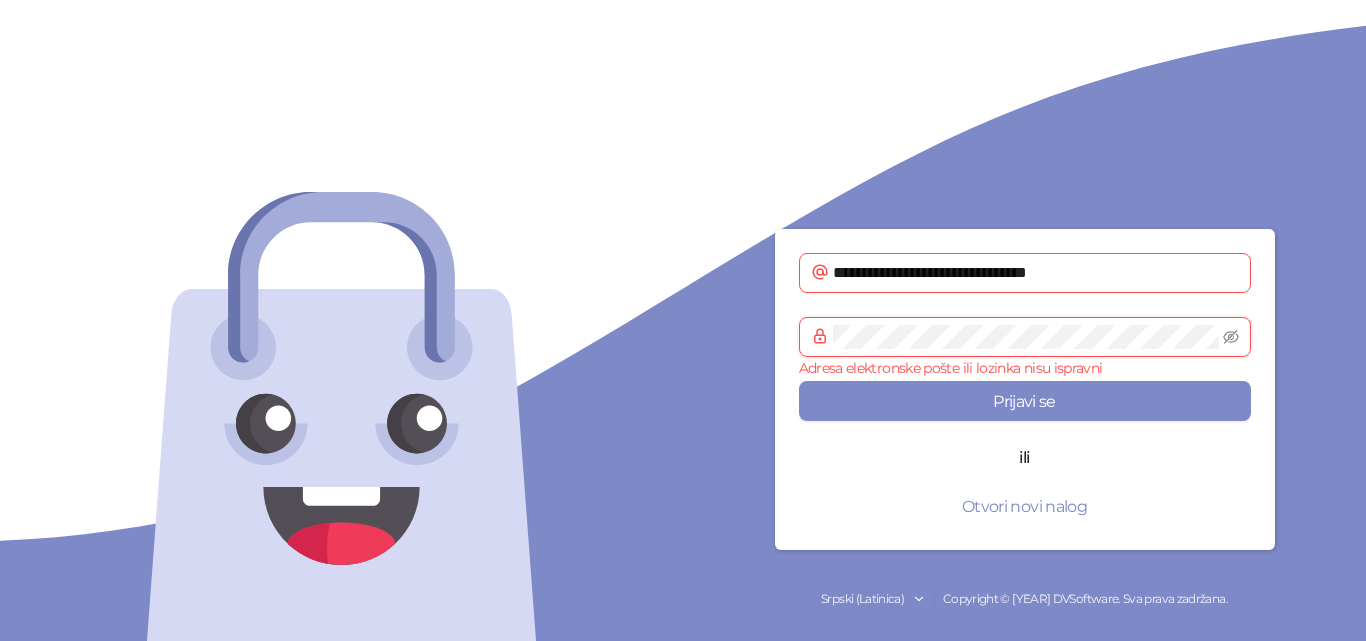 click on "**********" at bounding box center [1024, 320] 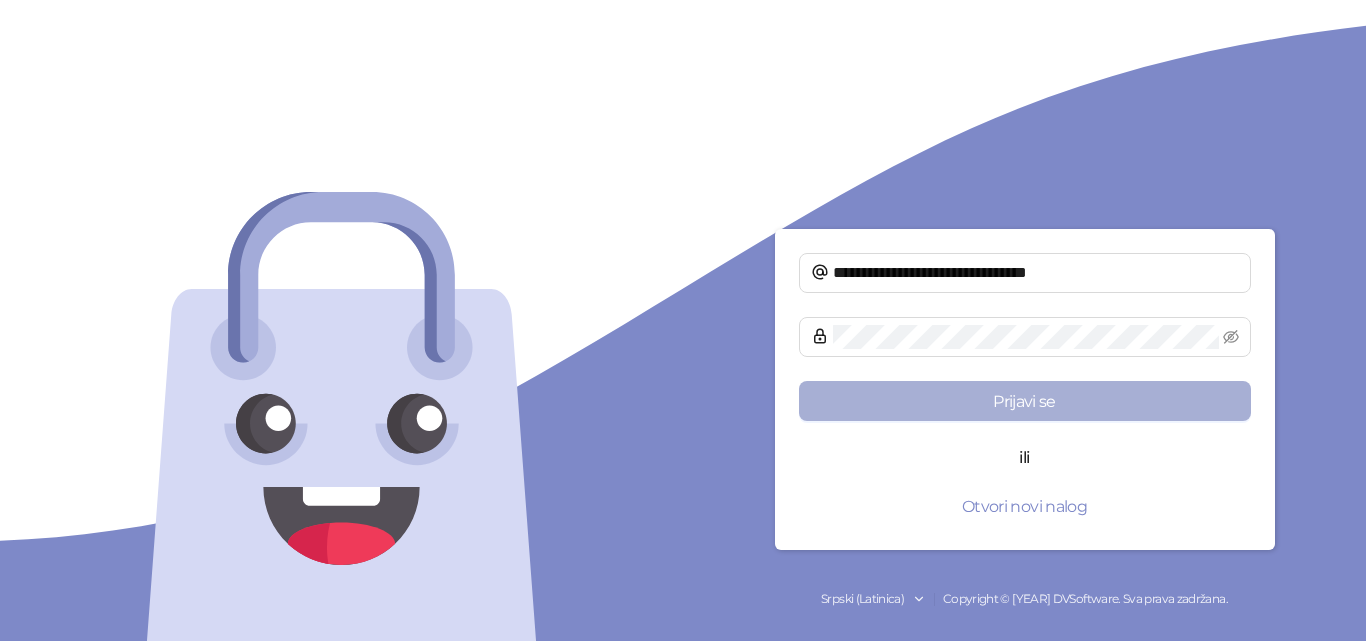 click on "Prijavi se" at bounding box center (1025, 401) 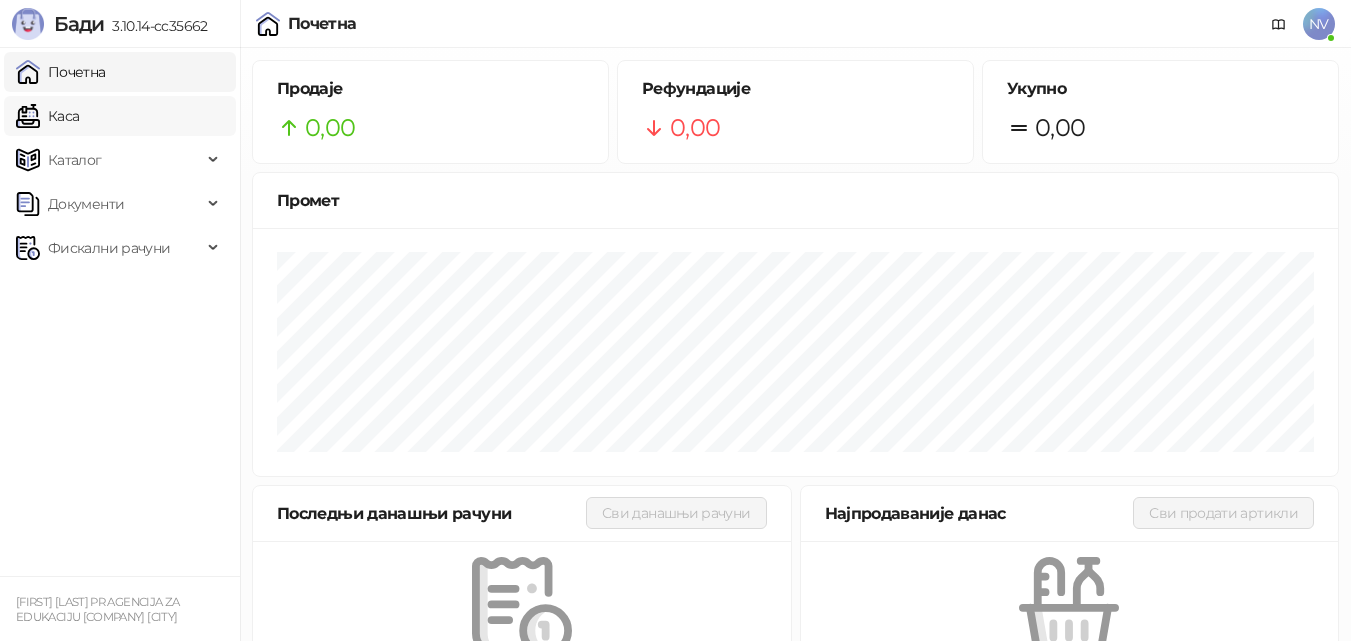 click on "Каса" at bounding box center (47, 116) 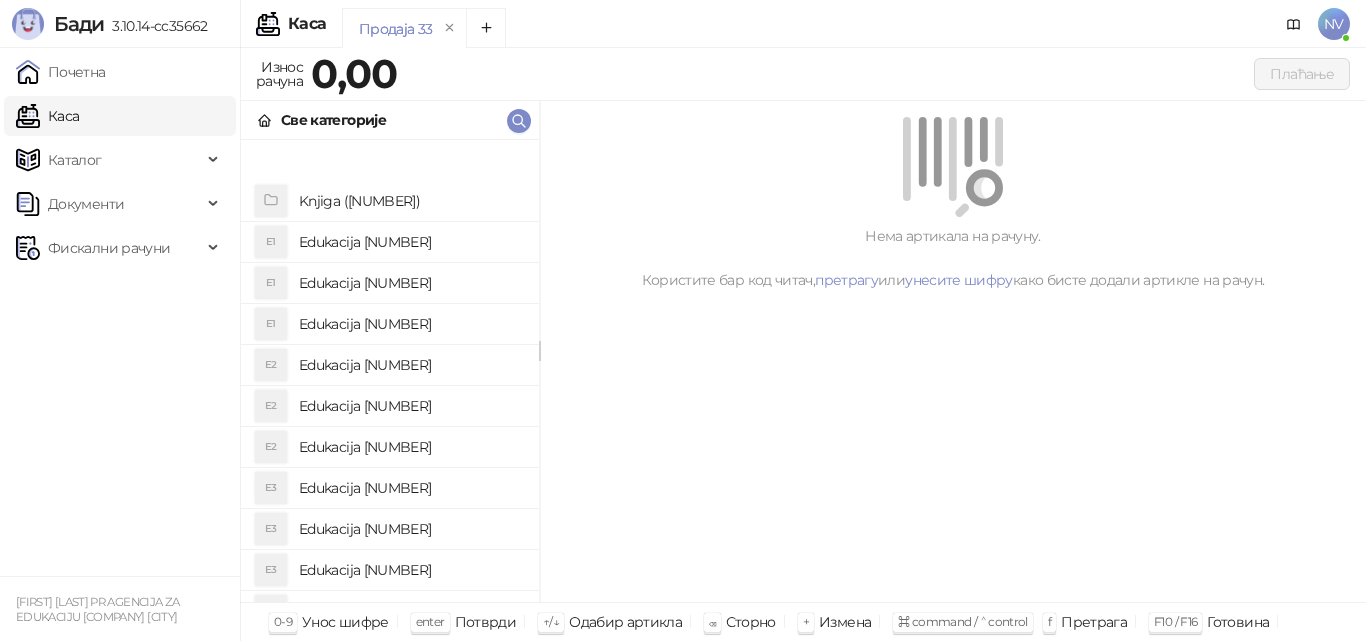 scroll, scrollTop: 235, scrollLeft: 0, axis: vertical 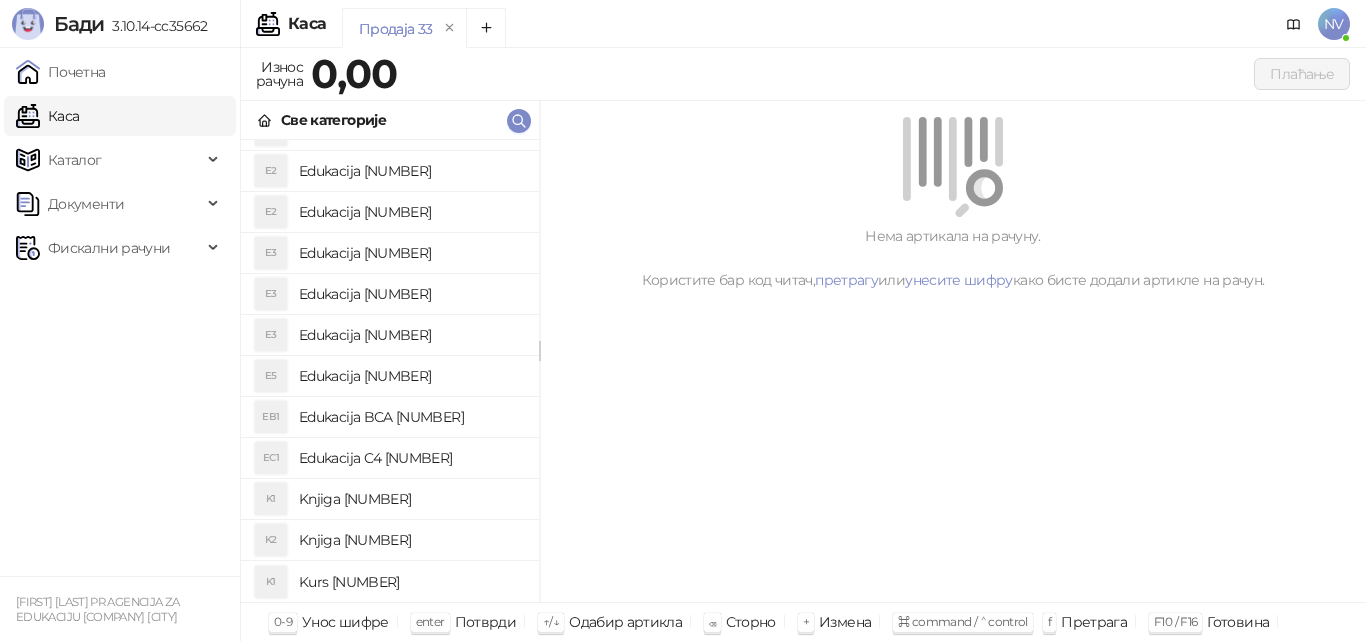 click on "Kurs [NUMBER]" at bounding box center [411, 582] 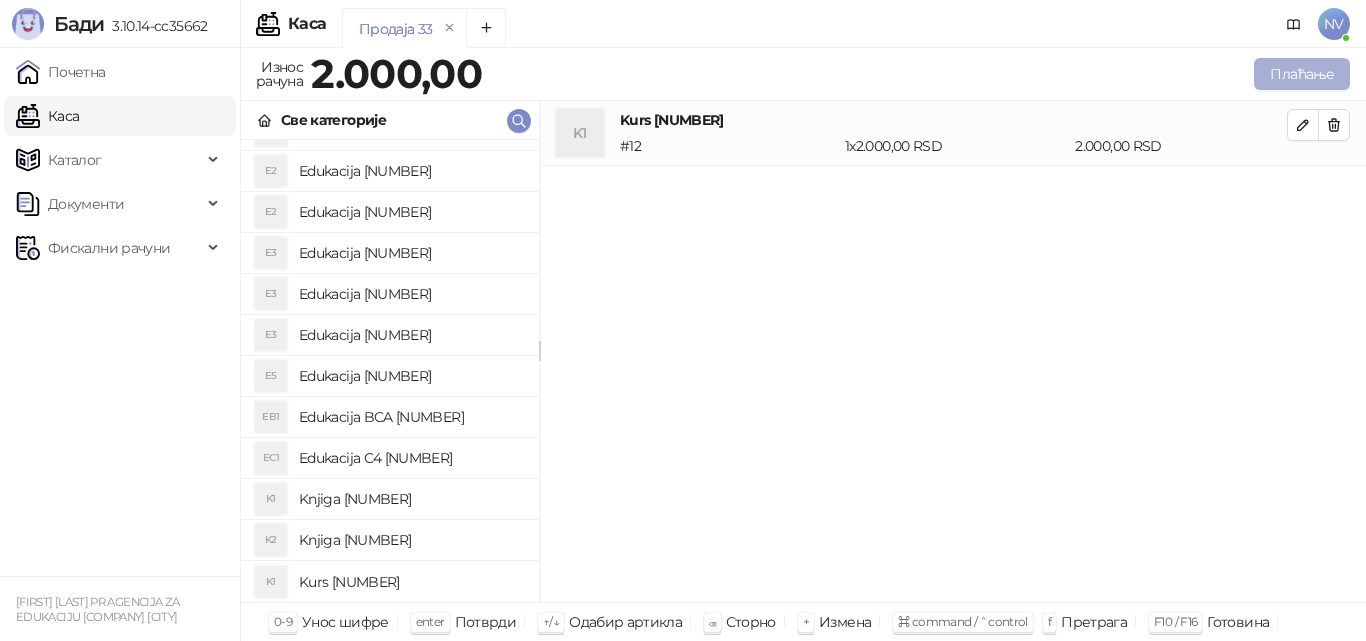 click on "Плаћање" at bounding box center [1302, 74] 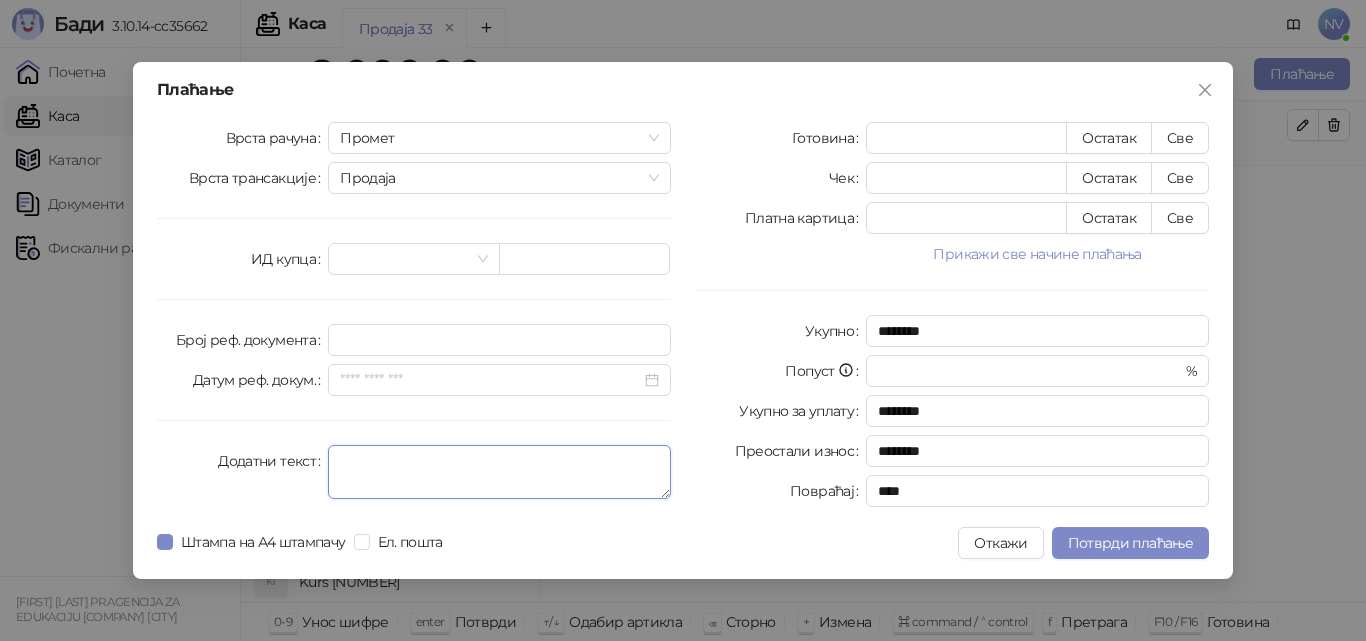 click on "Додатни текст" at bounding box center [499, 472] 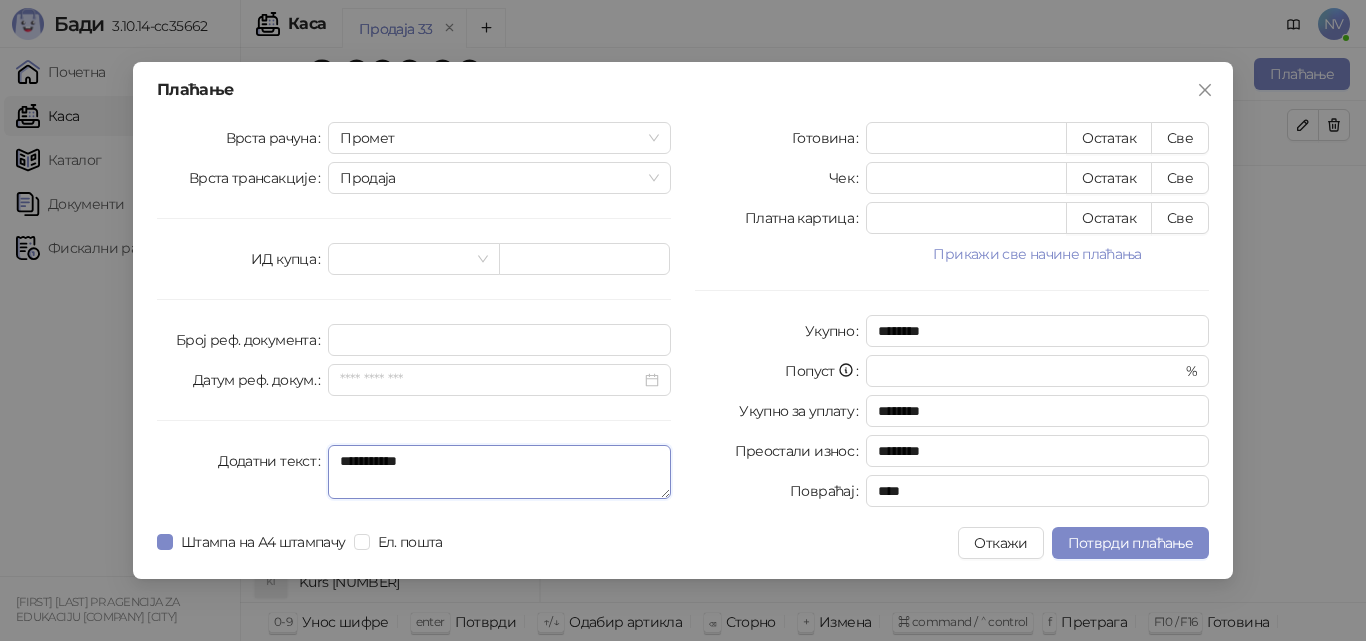type on "**********" 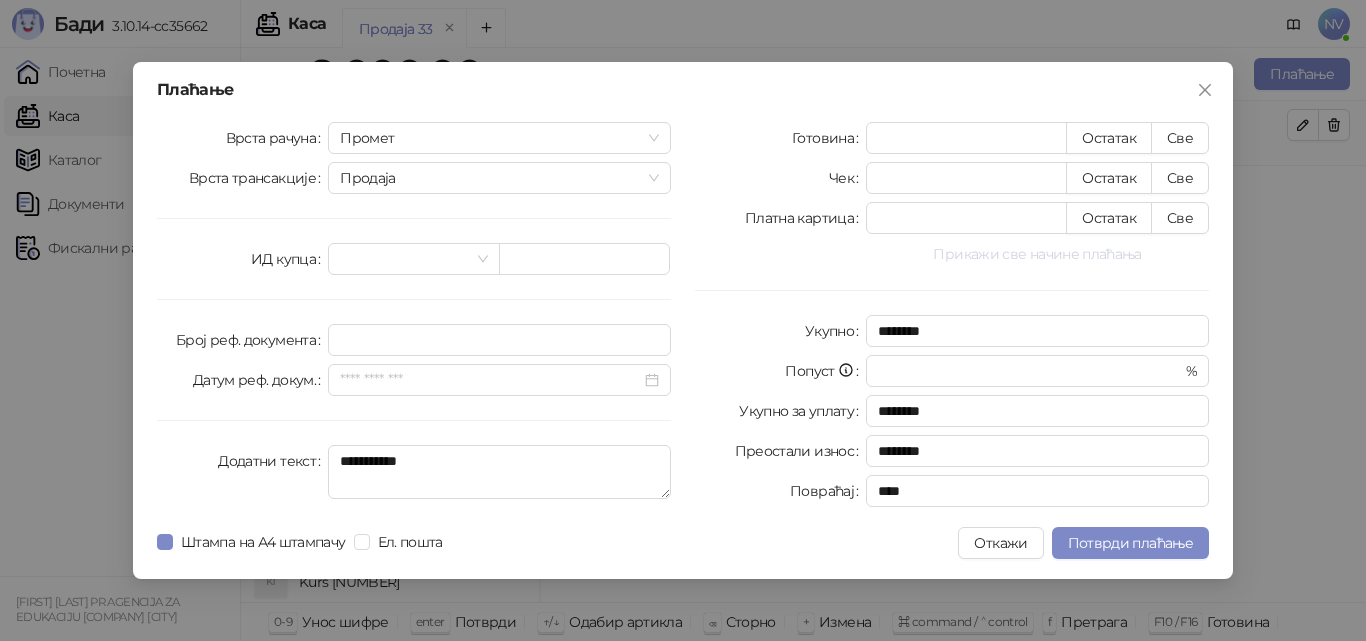 click on "Прикажи све начине плаћања" at bounding box center [1037, 254] 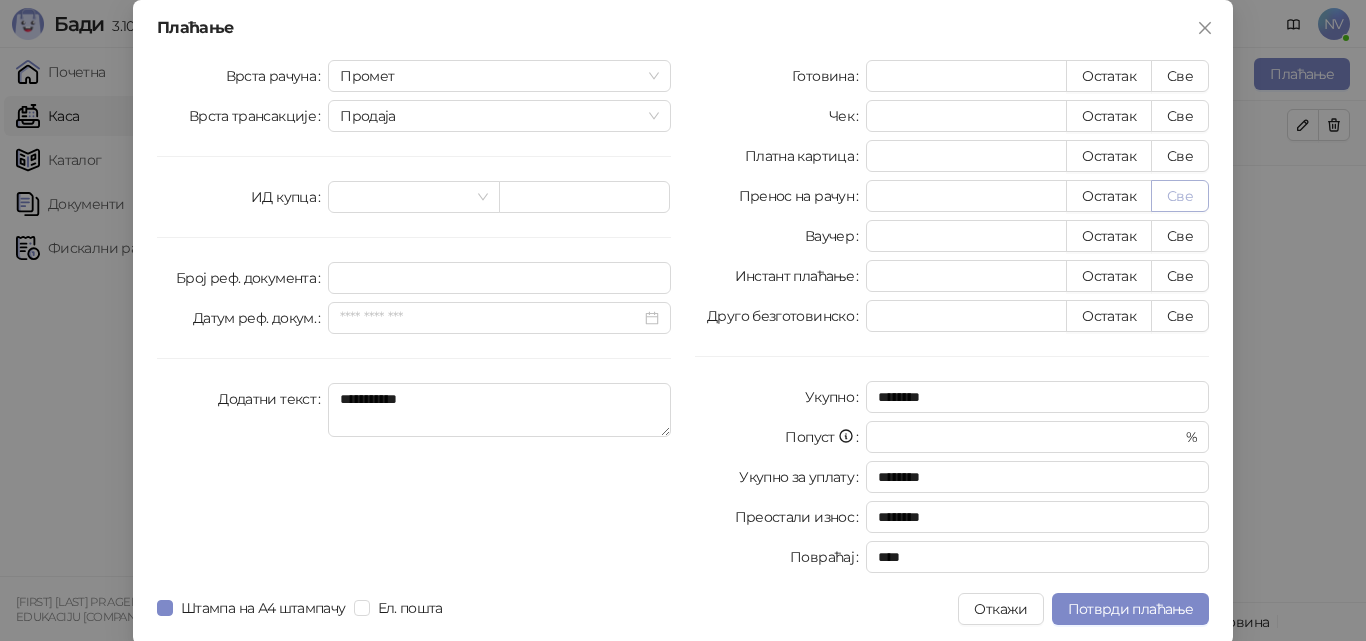 click on "Све" at bounding box center (1180, 196) 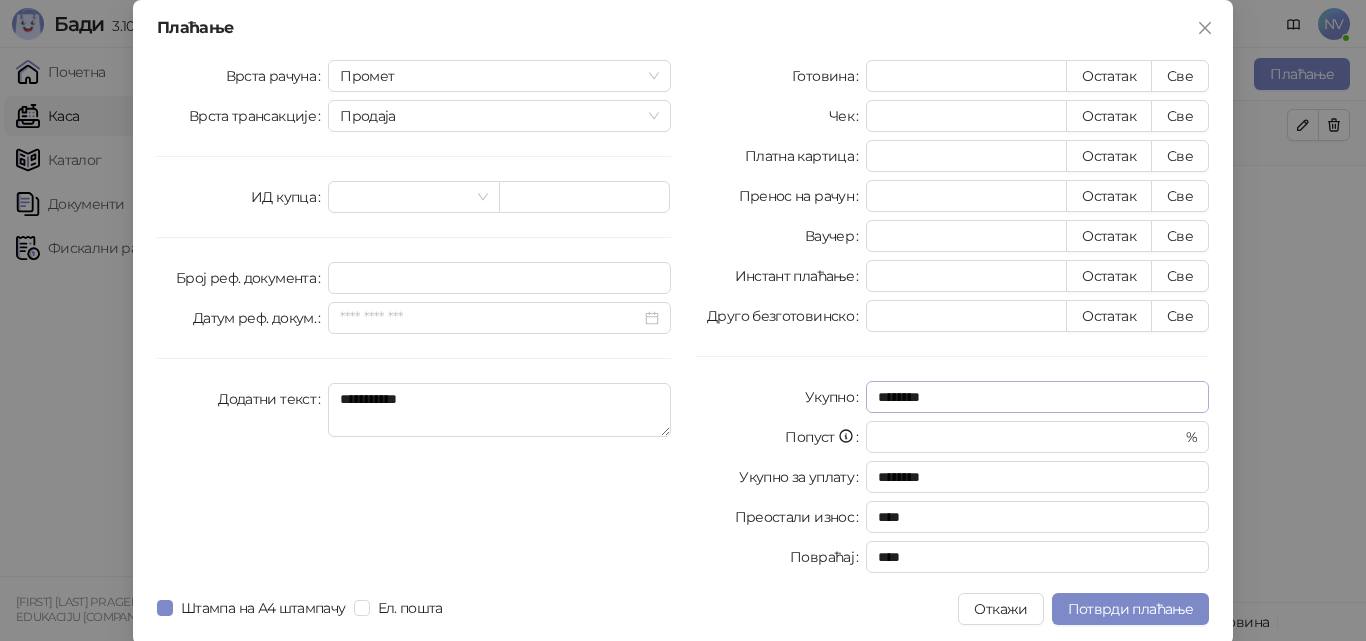 scroll, scrollTop: 4, scrollLeft: 0, axis: vertical 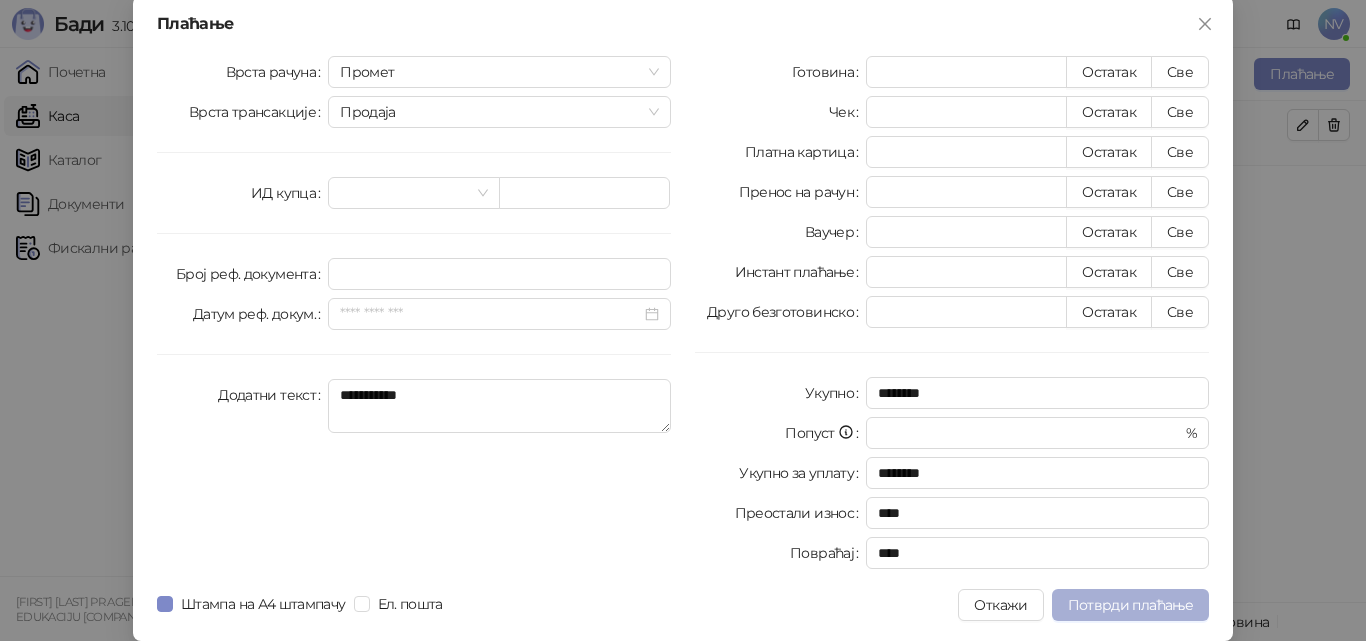 click on "Потврди плаћање" at bounding box center [1130, 605] 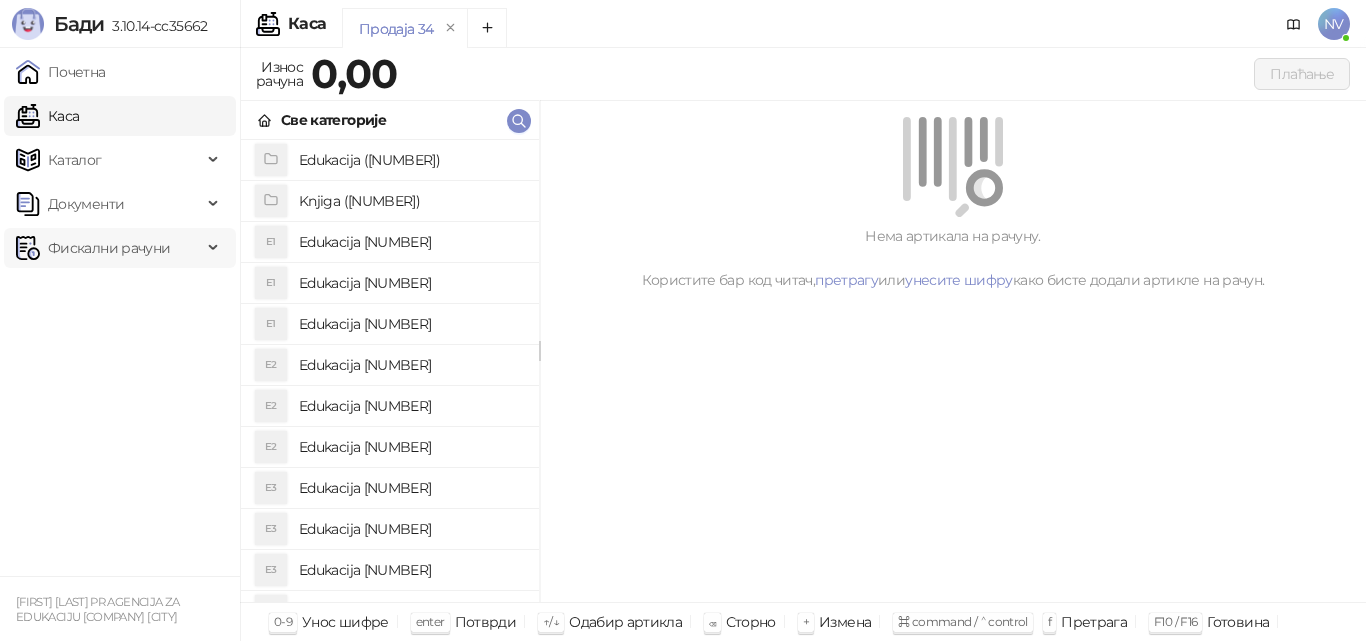 click on "Фискални рачуни" at bounding box center [120, 248] 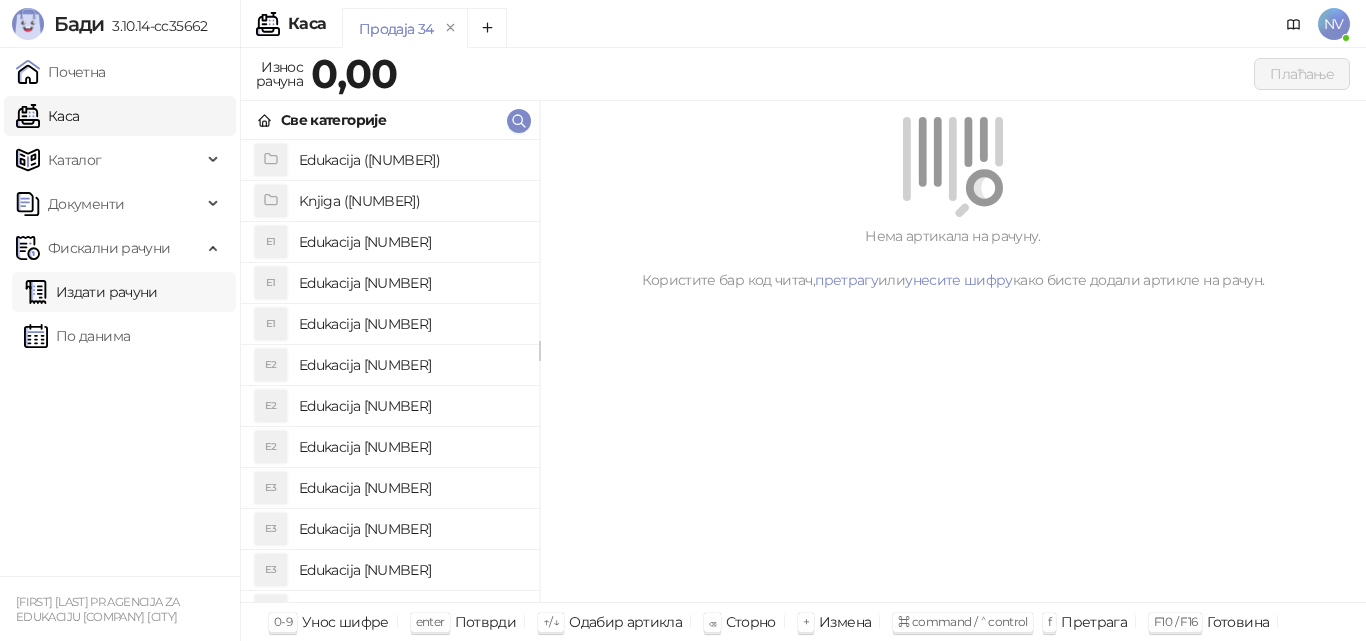 click on "Издати рачуни" at bounding box center (91, 292) 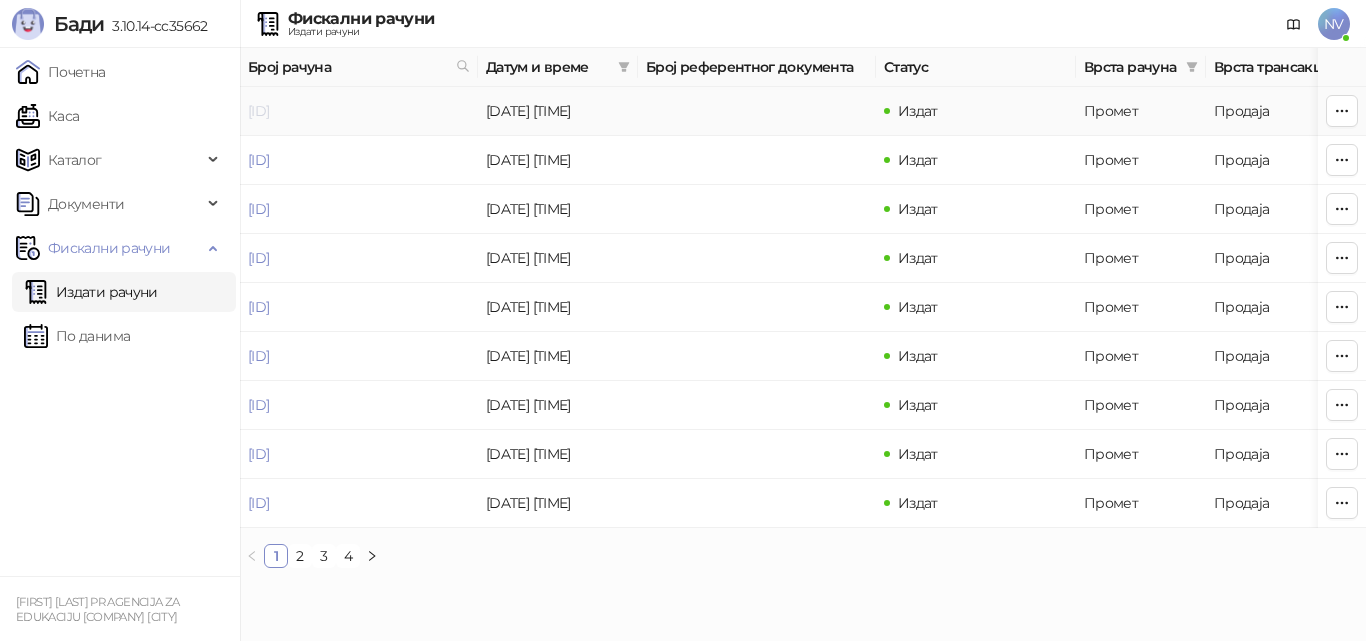click on "[ID]" at bounding box center [258, 111] 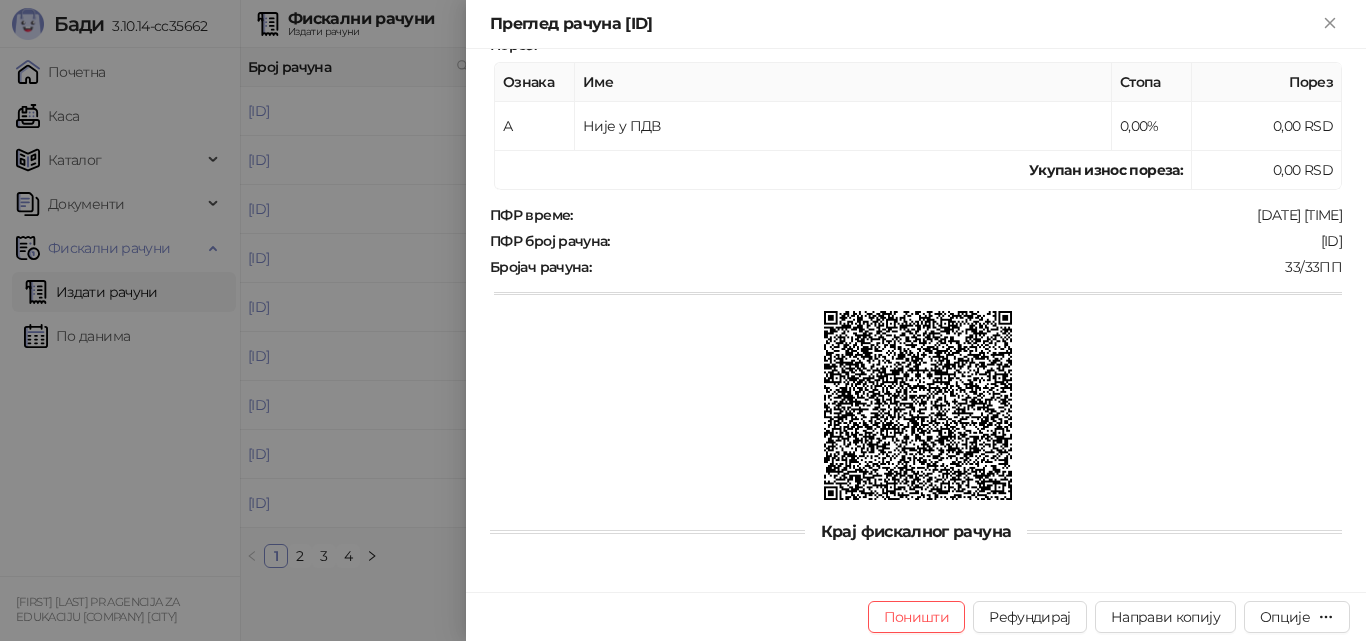 scroll, scrollTop: 392, scrollLeft: 0, axis: vertical 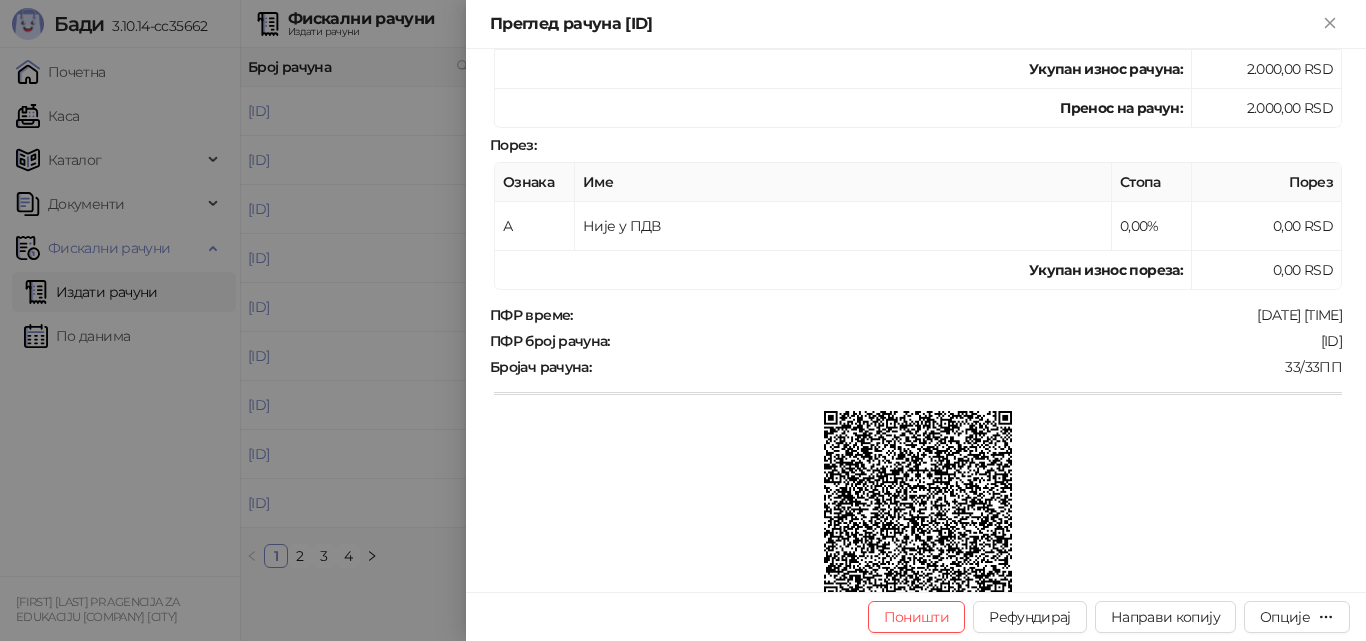 drag, startPoint x: 1151, startPoint y: 337, endPoint x: 1326, endPoint y: 340, distance: 175.02571 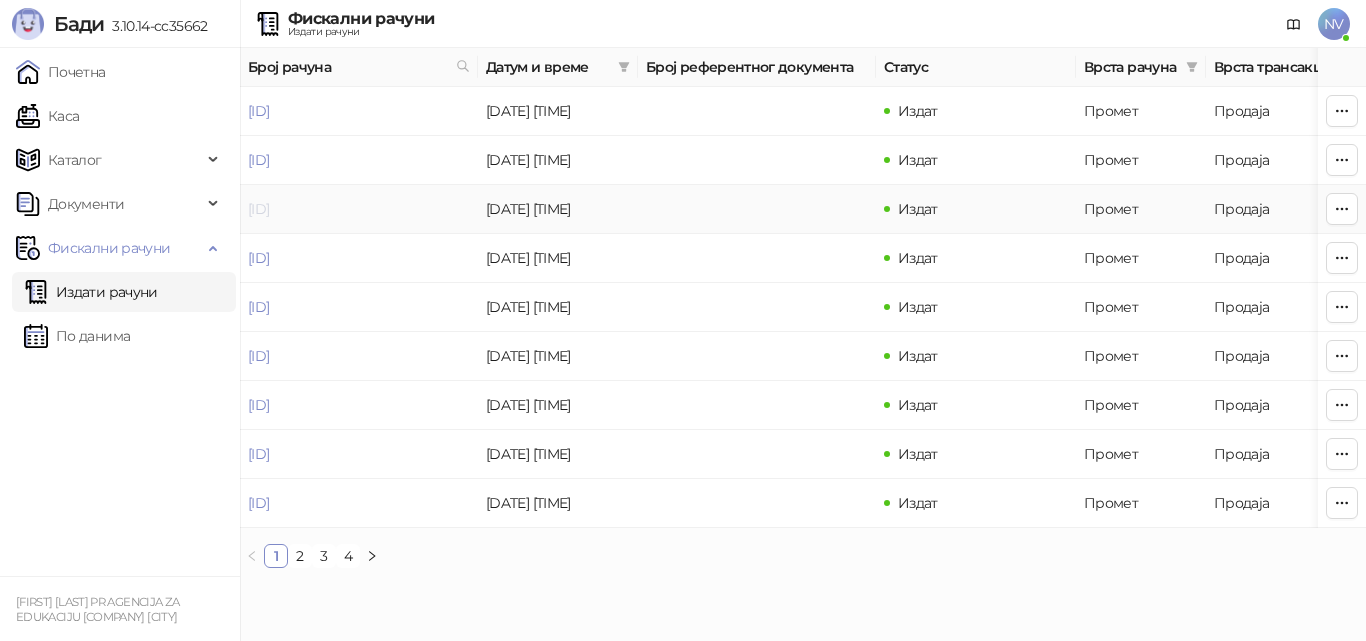 click on "[ID]" at bounding box center [258, 209] 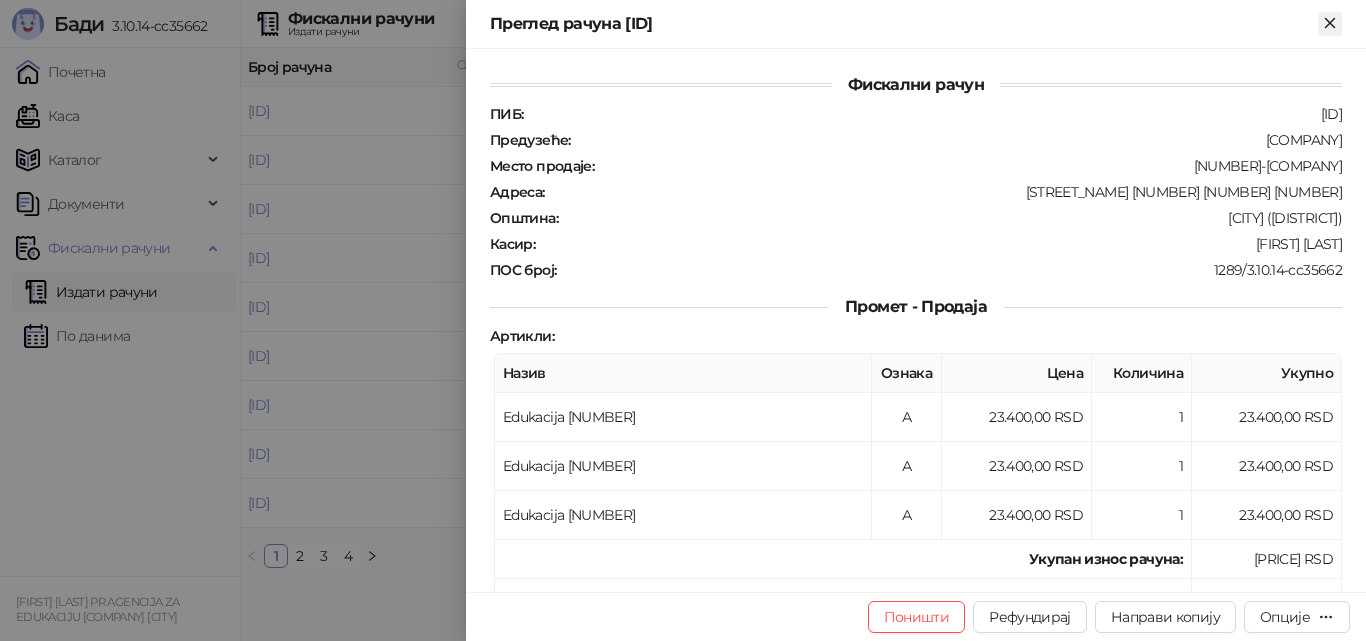 click 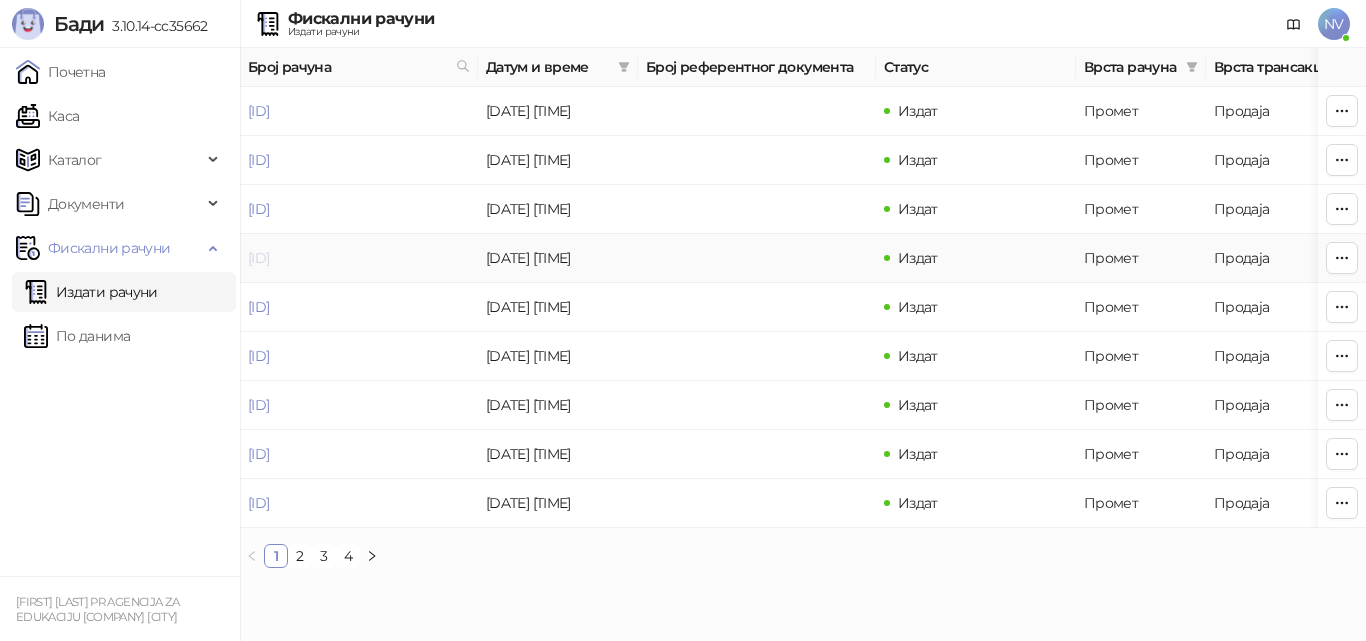 click on "[ID]" at bounding box center (258, 258) 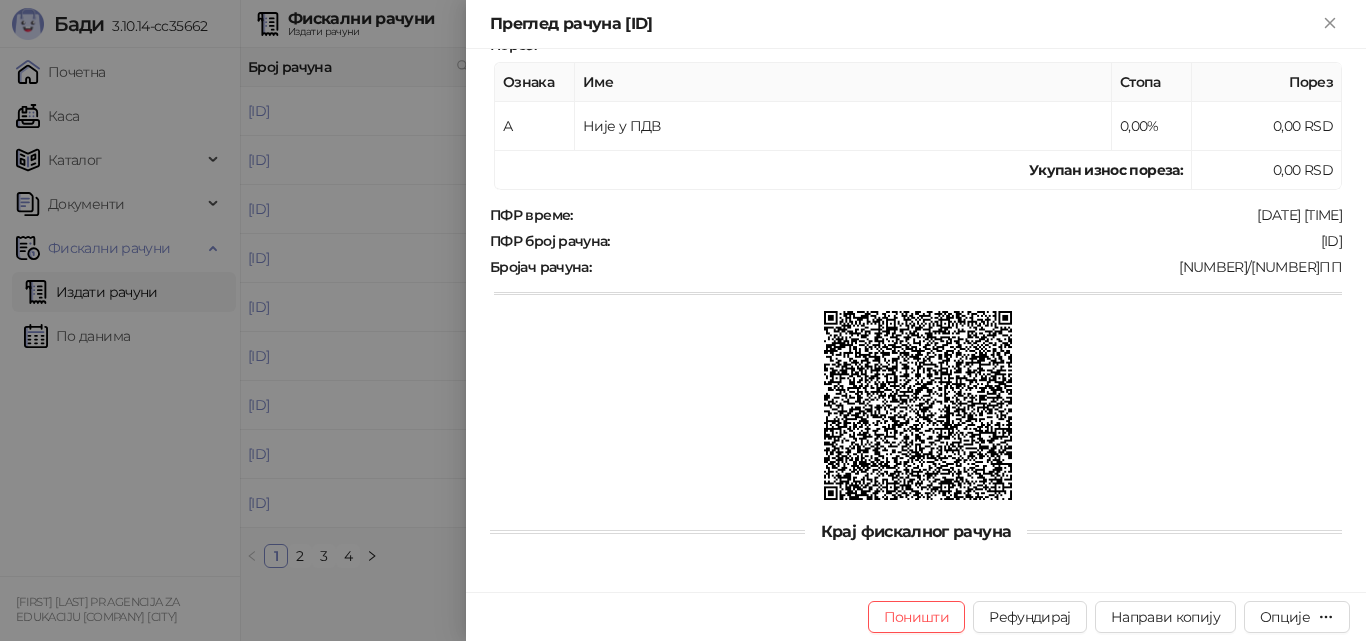 scroll, scrollTop: 92, scrollLeft: 0, axis: vertical 